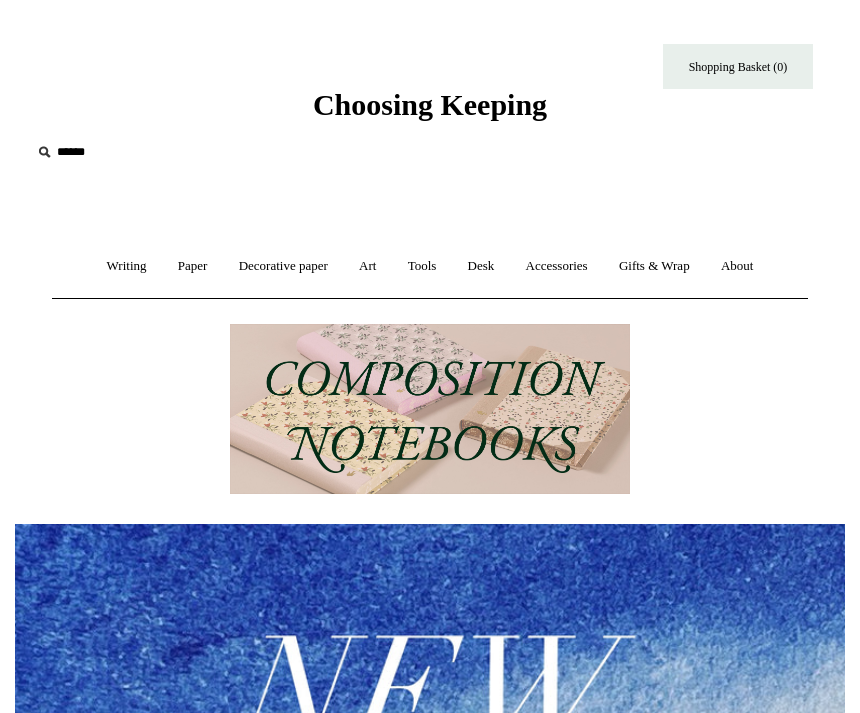 scroll, scrollTop: 0, scrollLeft: 0, axis: both 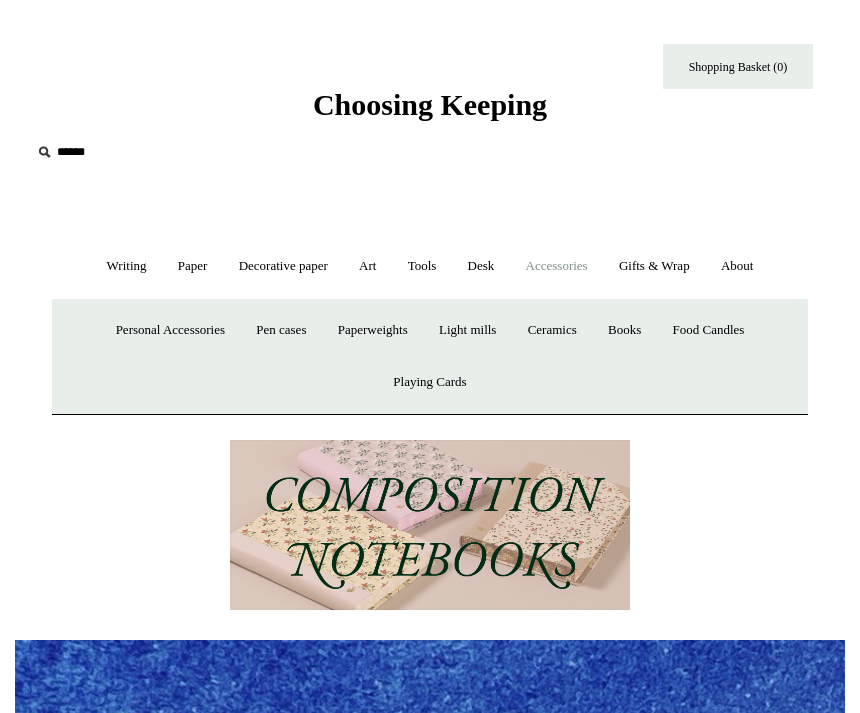 click on "Light mills" at bounding box center [467, 330] 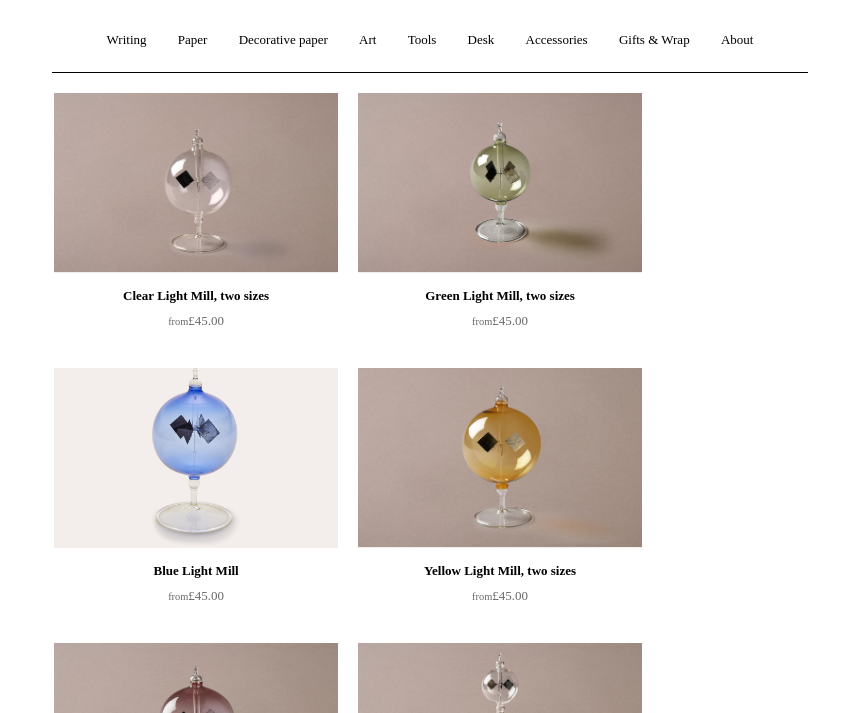 scroll, scrollTop: 68, scrollLeft: 0, axis: vertical 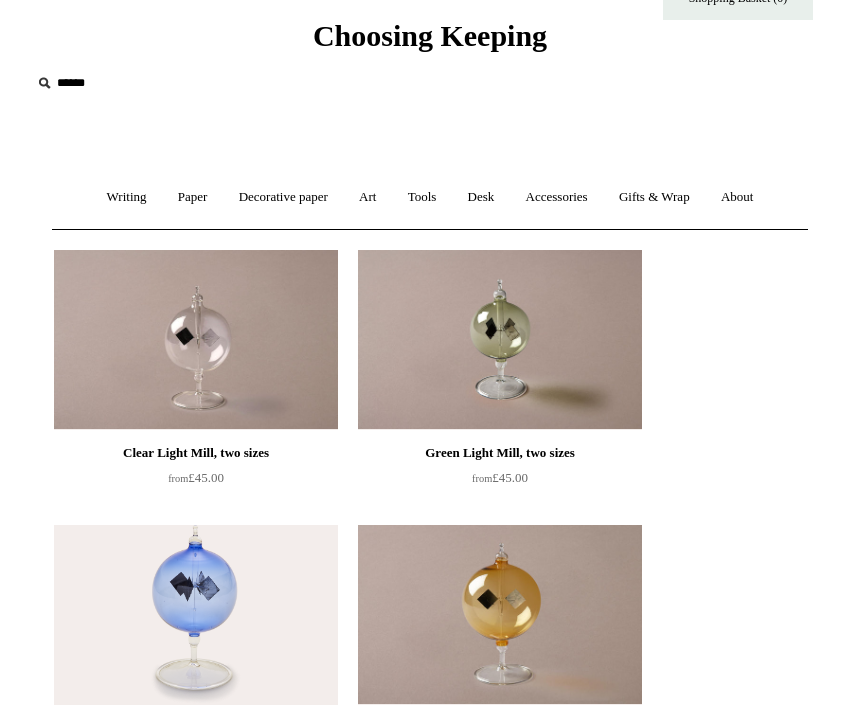 click on "Desk +" at bounding box center [481, 198] 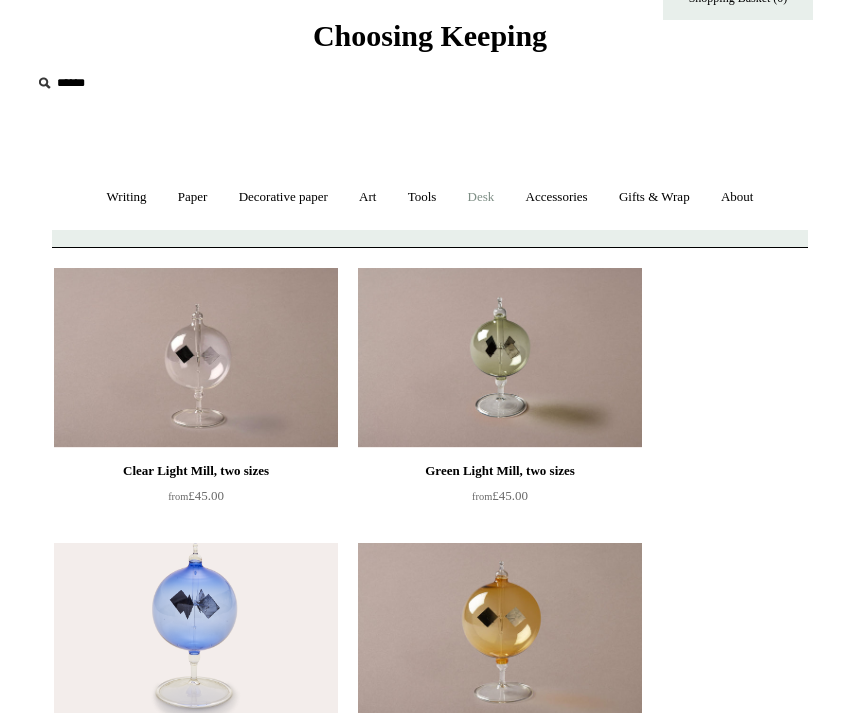 scroll, scrollTop: 69, scrollLeft: 0, axis: vertical 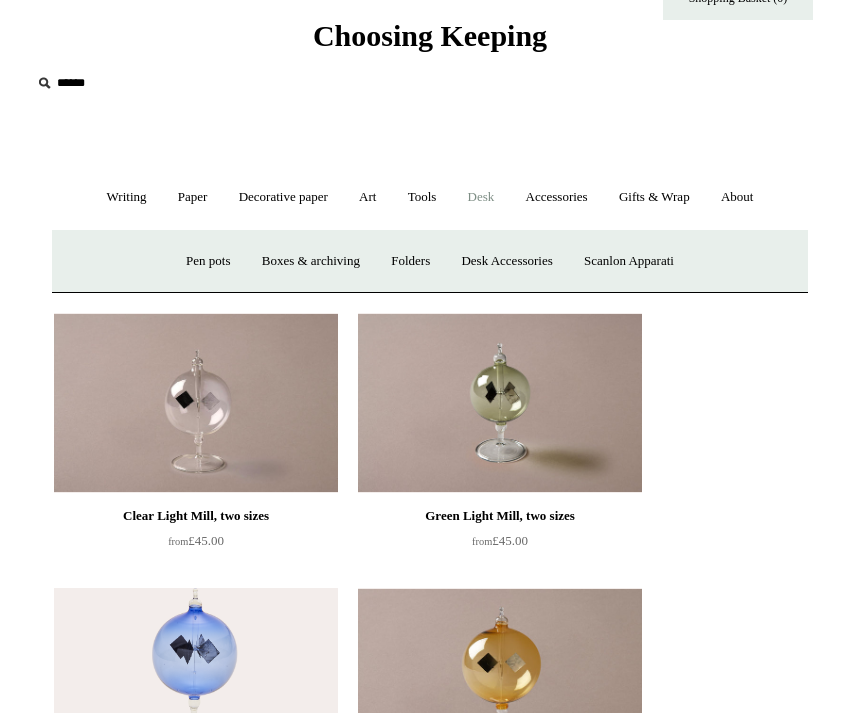 click on "Boxes & archiving" at bounding box center (311, 261) 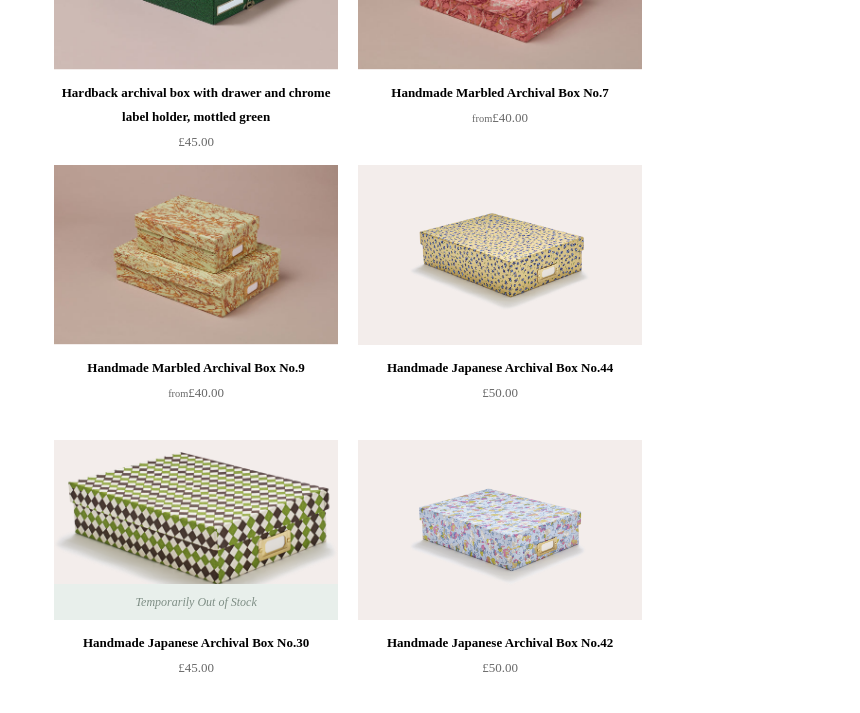 scroll, scrollTop: 1429, scrollLeft: 0, axis: vertical 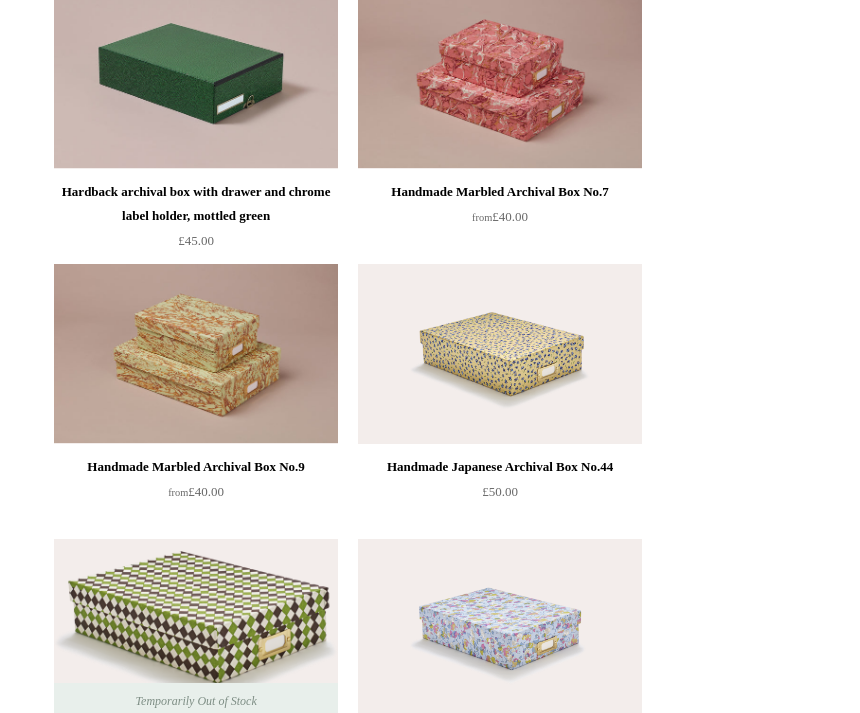 click at bounding box center (500, 355) 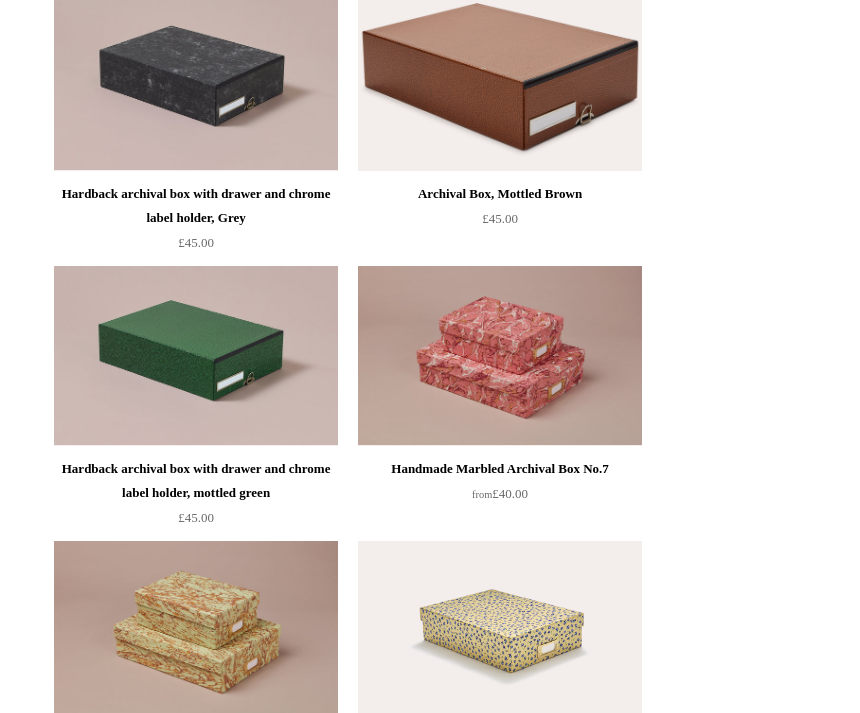 scroll, scrollTop: 1153, scrollLeft: 0, axis: vertical 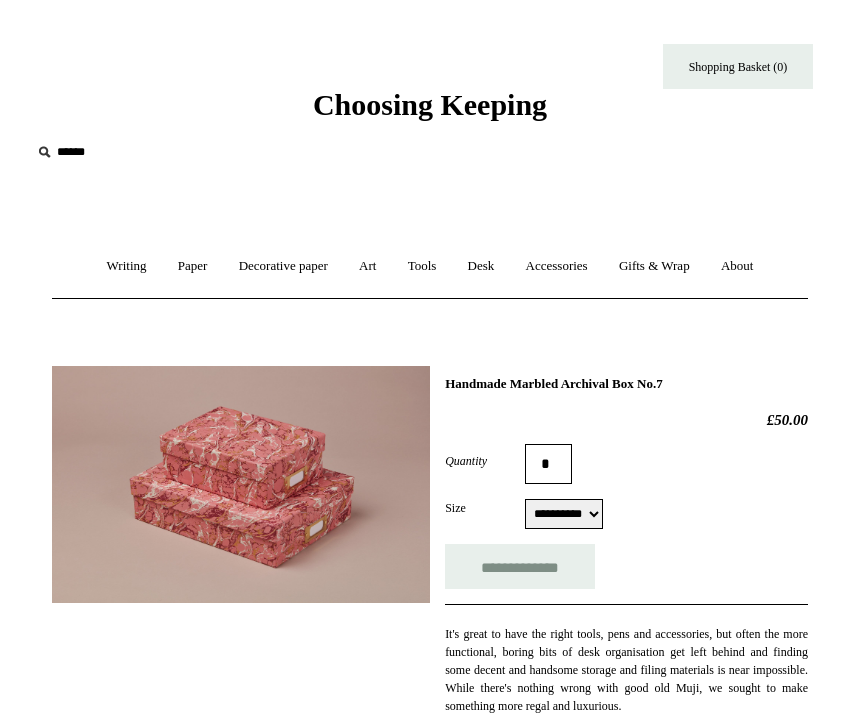 select on "**********" 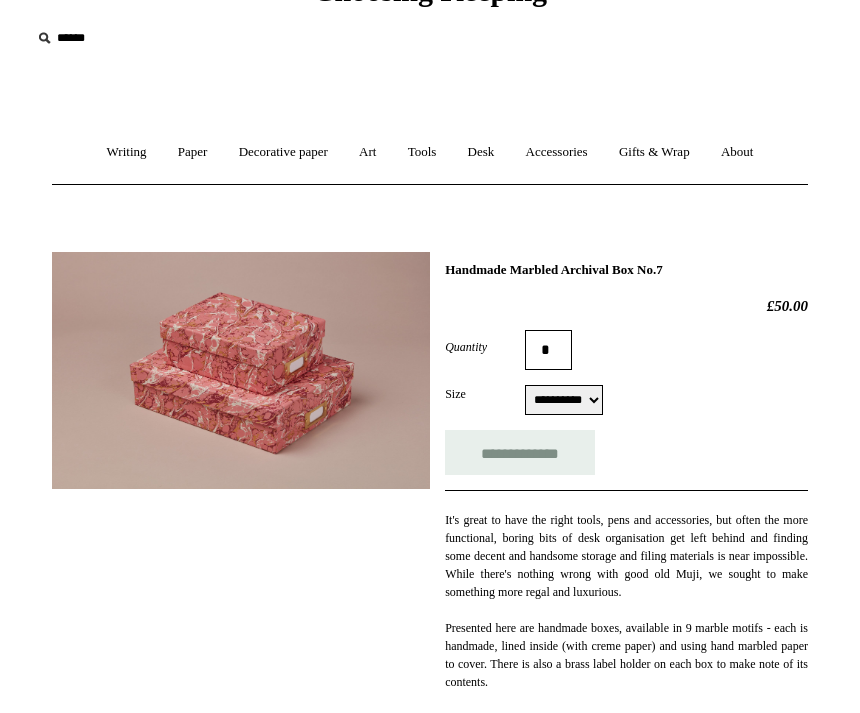 scroll, scrollTop: 0, scrollLeft: 0, axis: both 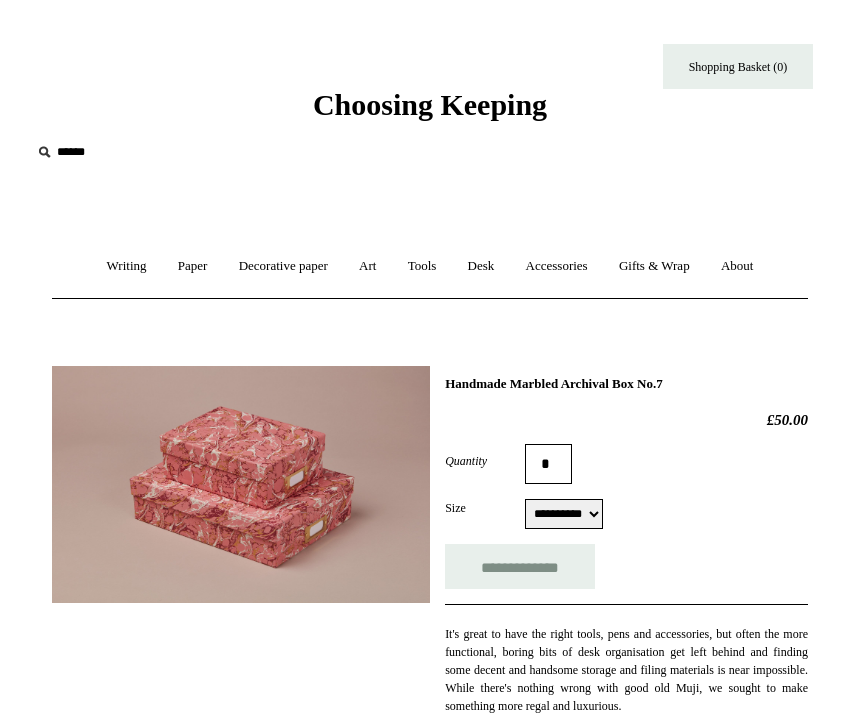 click on "Accessories +" at bounding box center (557, 266) 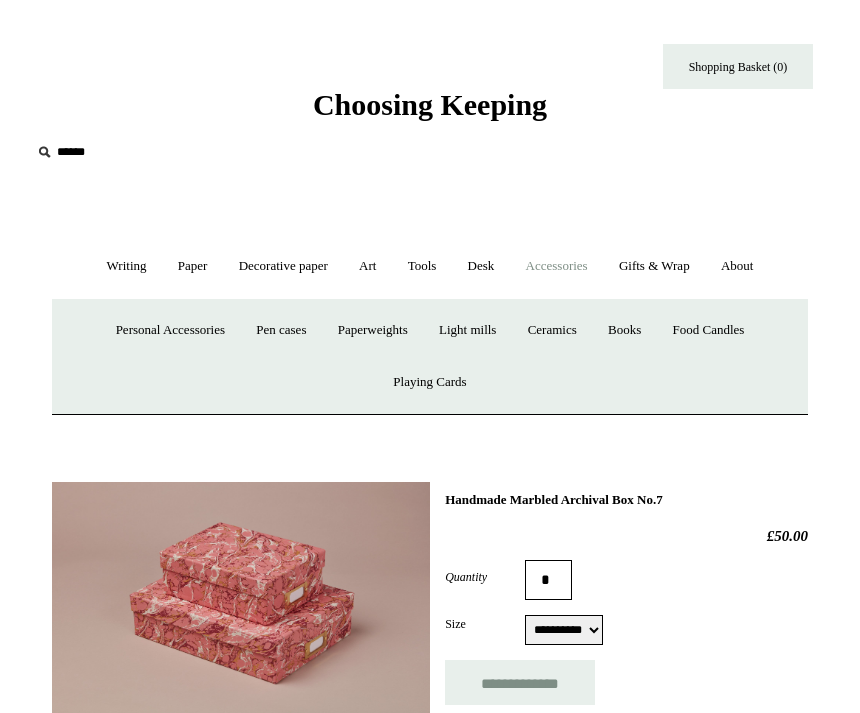 click on "Desk +" at bounding box center (481, 266) 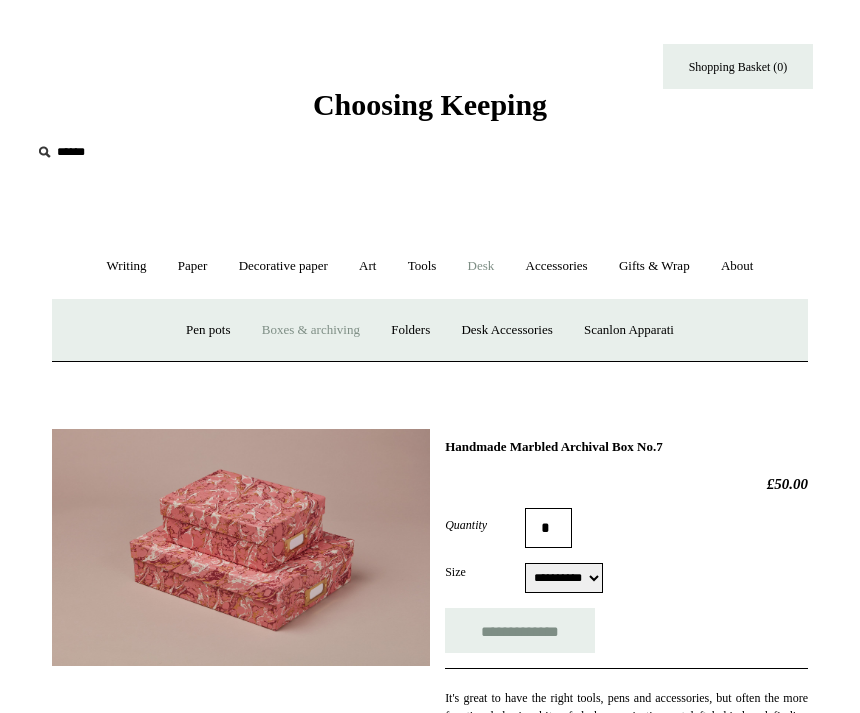 click on "Scanlon Apparati" at bounding box center [629, 330] 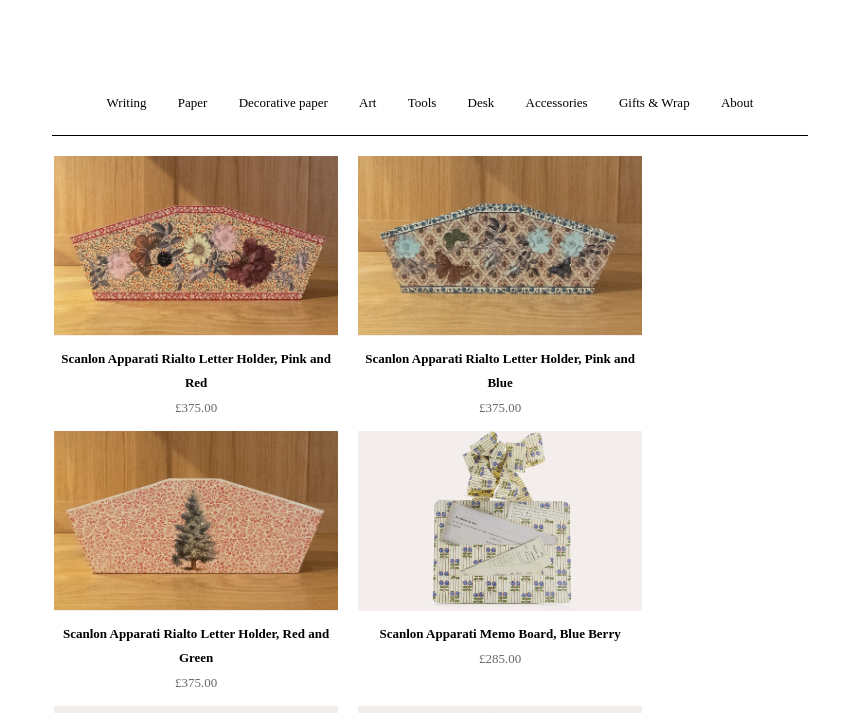 scroll, scrollTop: 148, scrollLeft: 0, axis: vertical 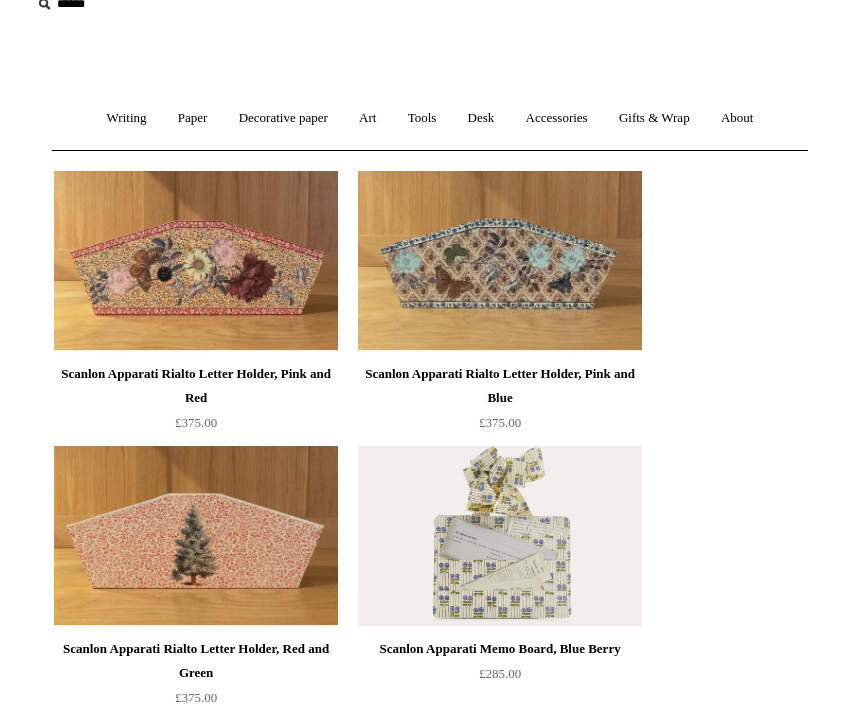 click at bounding box center [196, 261] 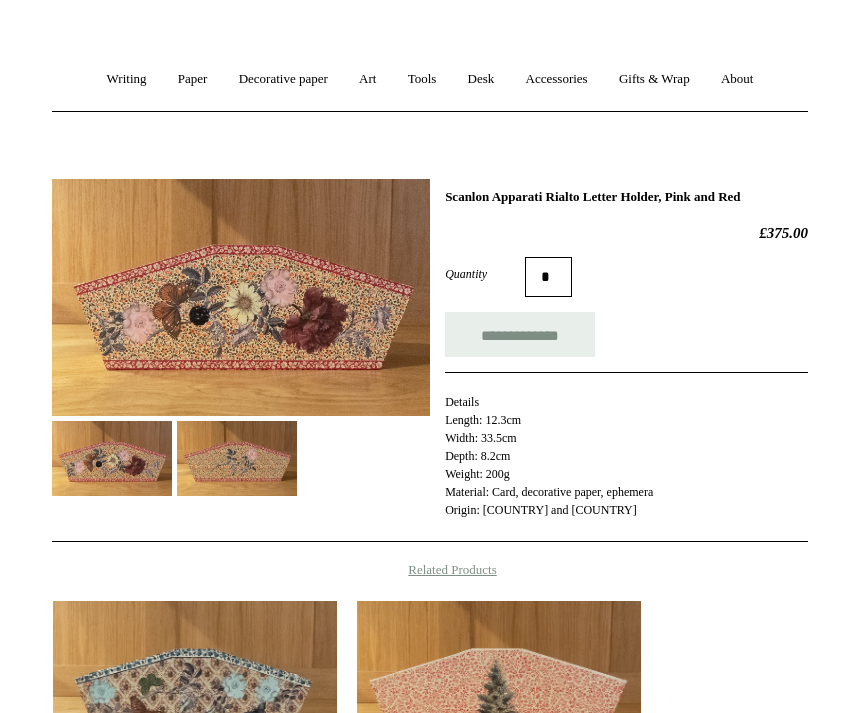 scroll, scrollTop: 231, scrollLeft: 0, axis: vertical 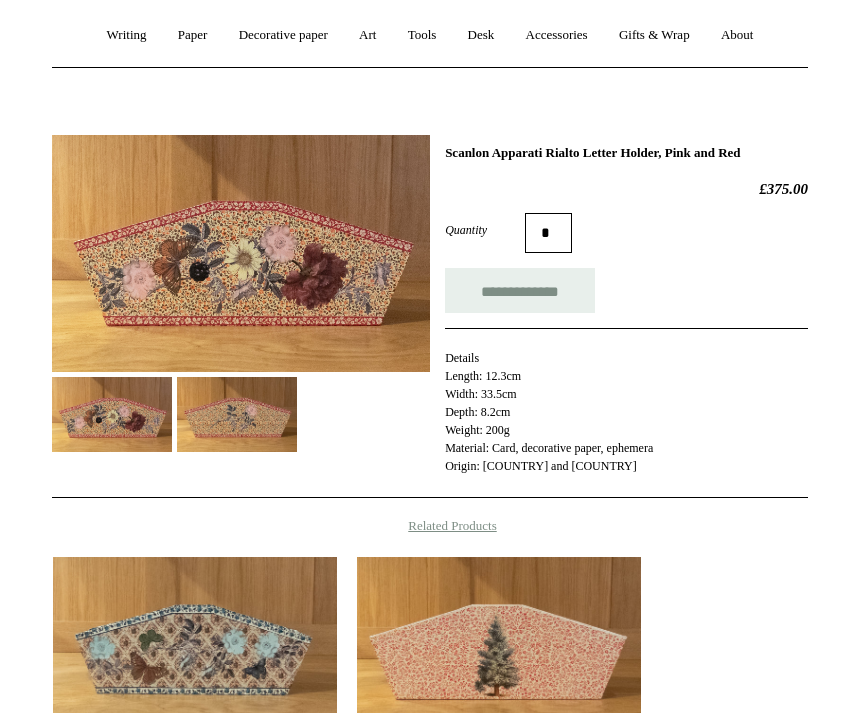 click at bounding box center (241, 253) 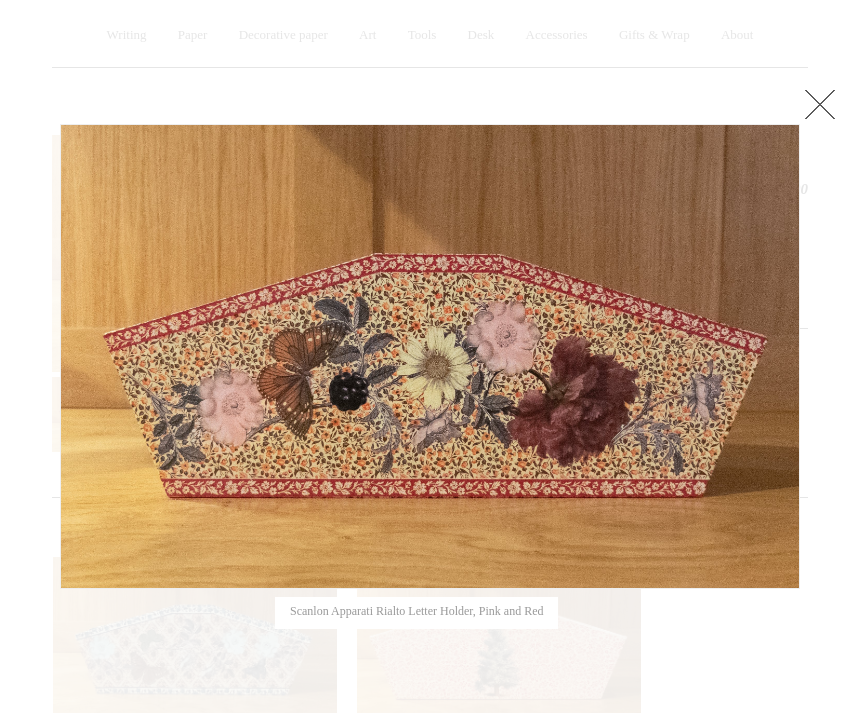 click at bounding box center (820, 104) 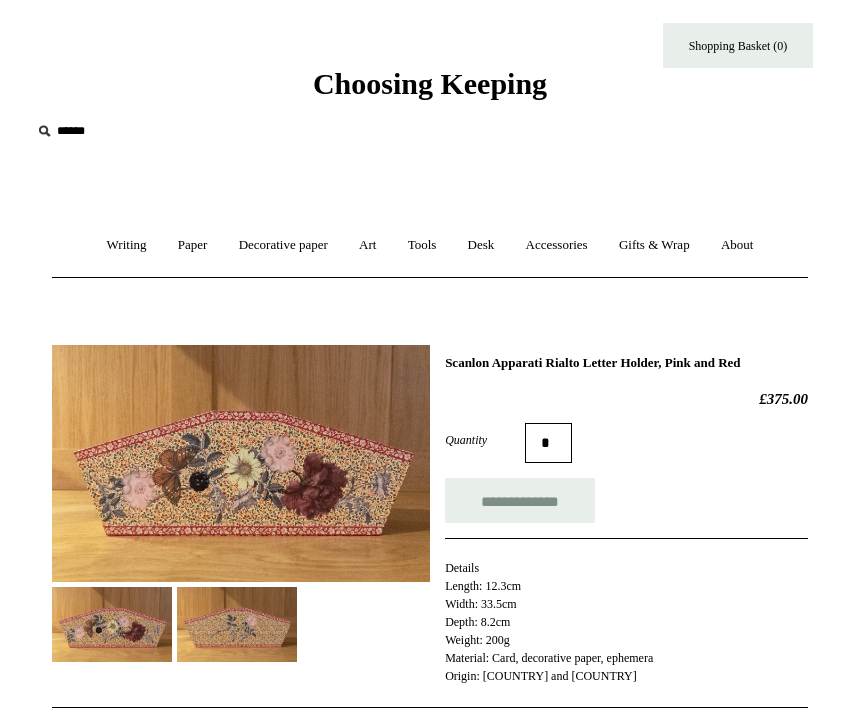 scroll, scrollTop: 0, scrollLeft: 0, axis: both 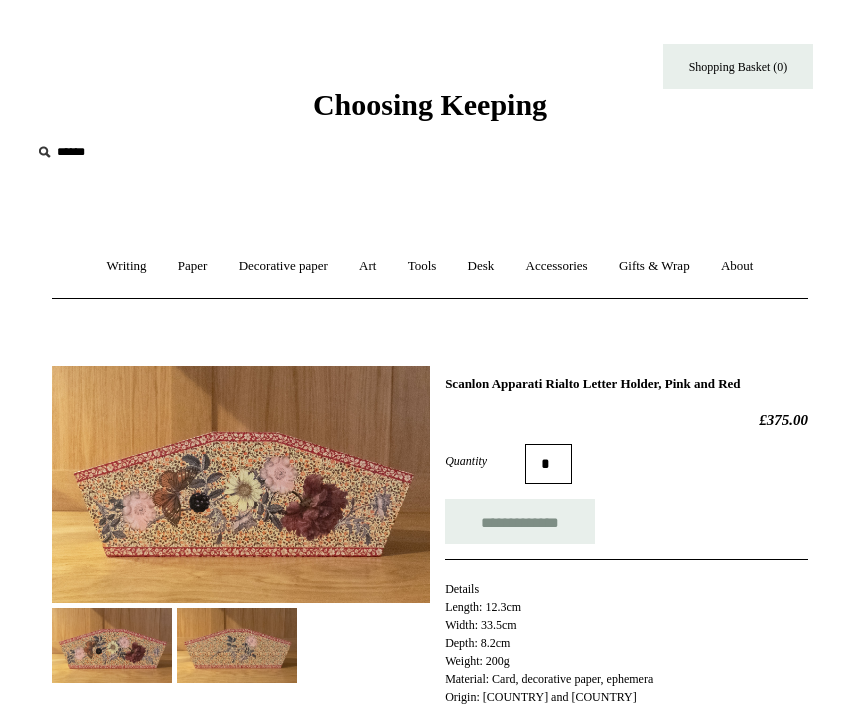 click on "Paper +" at bounding box center [193, 266] 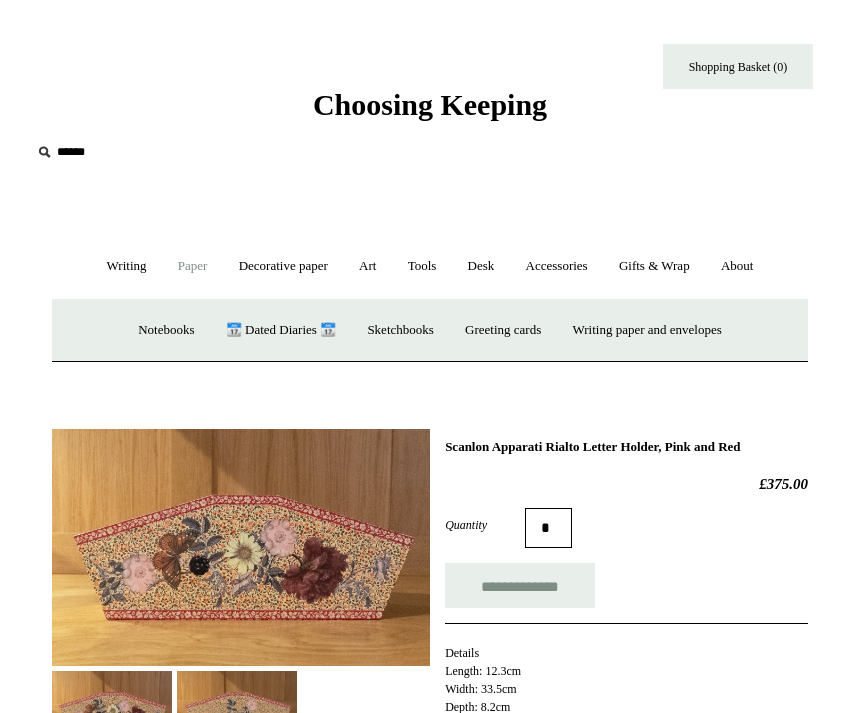 click on "Notebooks +" at bounding box center [166, 330] 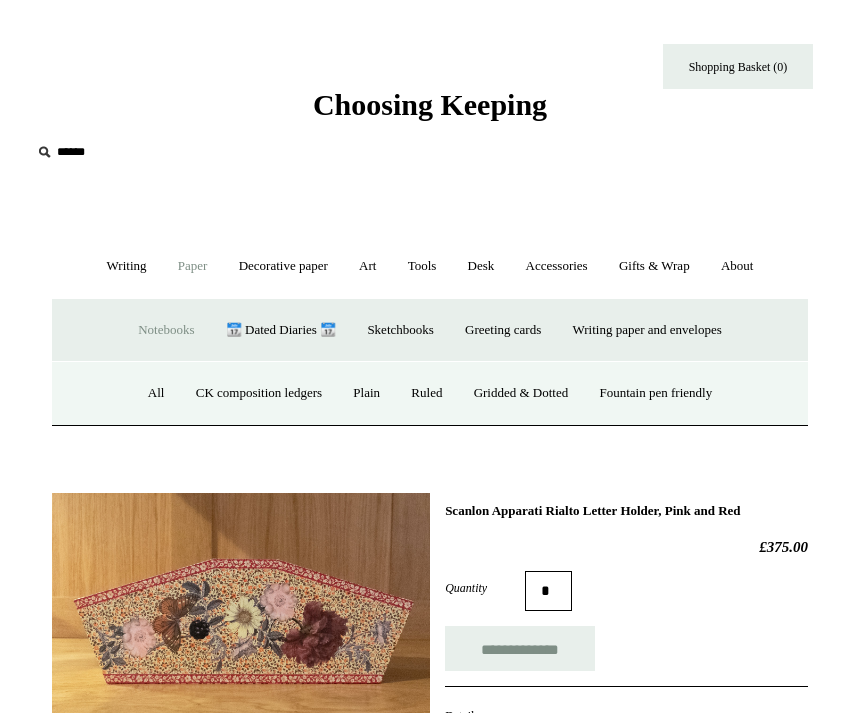 click on "All" at bounding box center (156, 393) 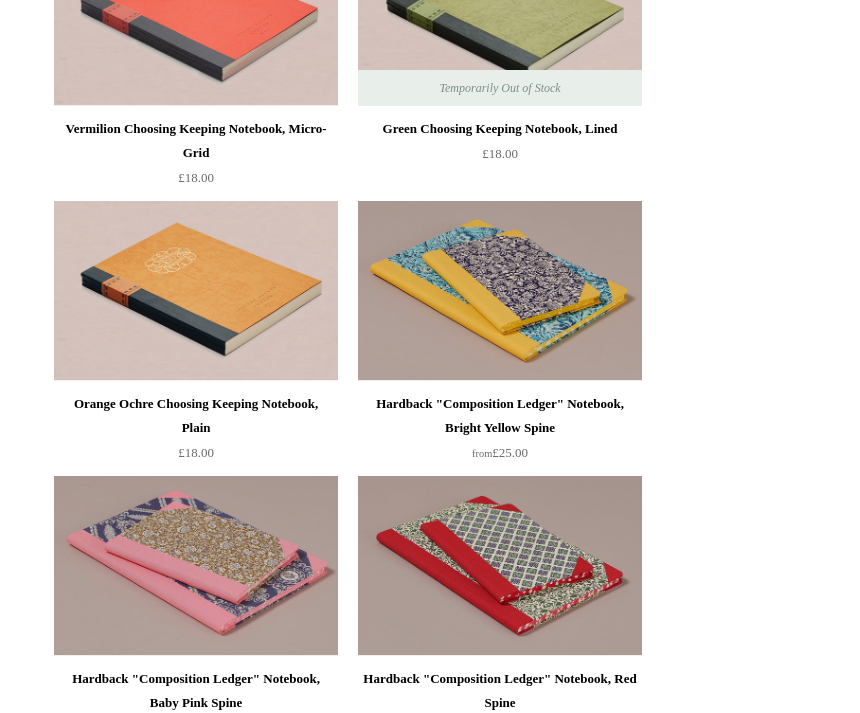scroll, scrollTop: 393, scrollLeft: 0, axis: vertical 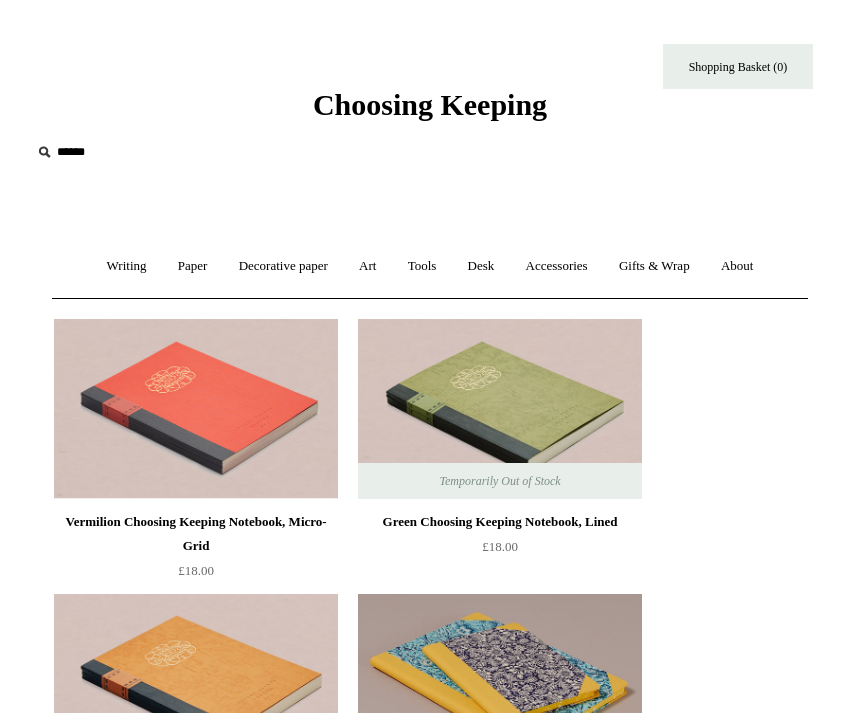 click on "Writing +" at bounding box center [127, 266] 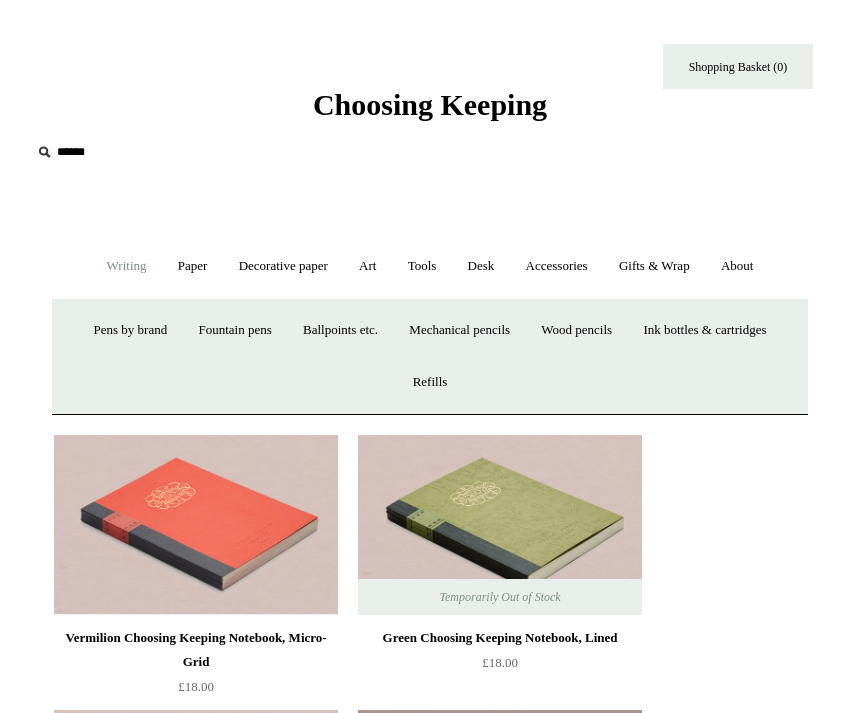 click on "Writing -" at bounding box center [127, 266] 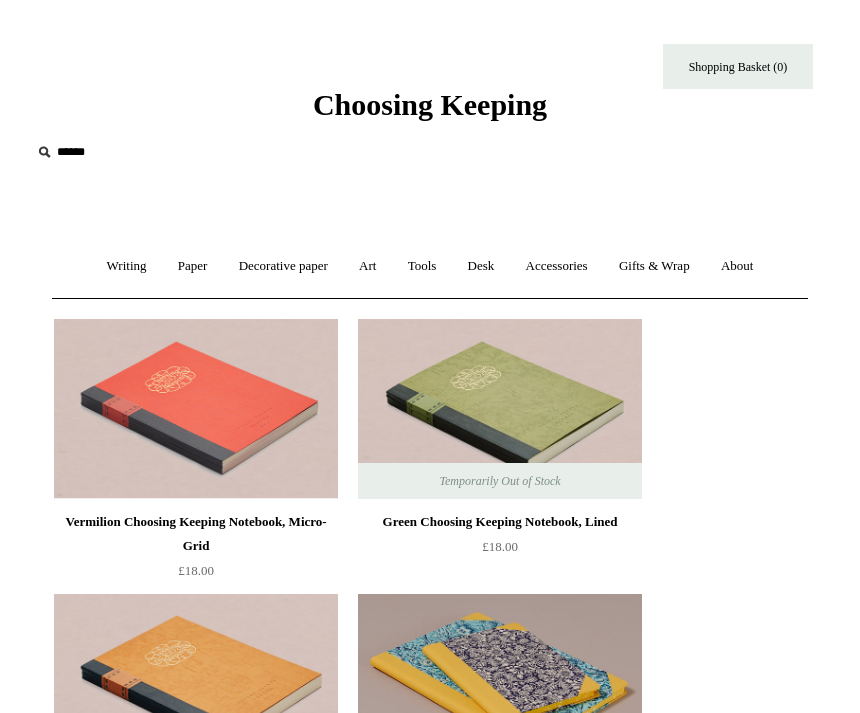 click on "Paper +" at bounding box center (193, 266) 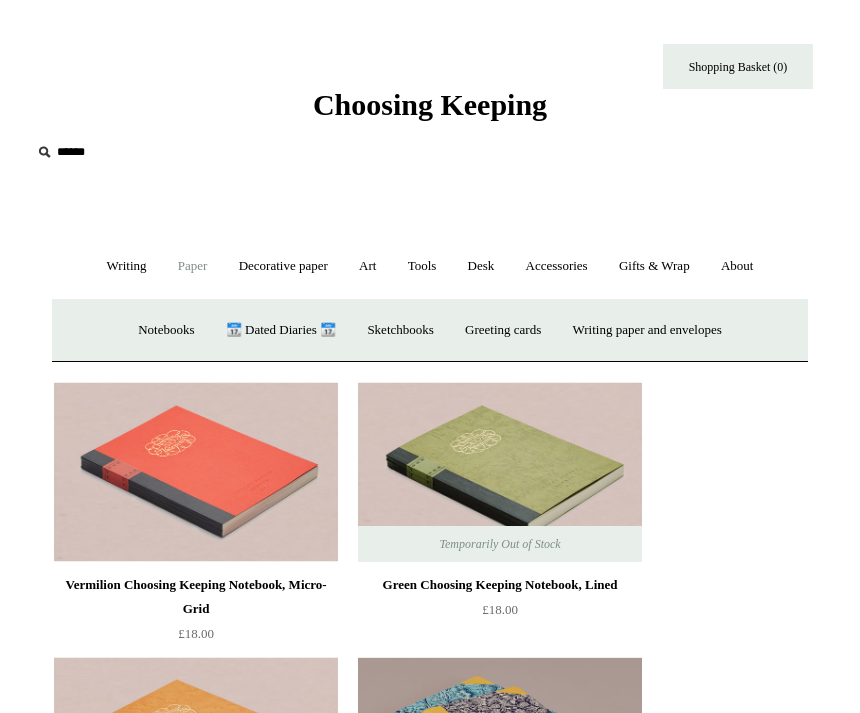 click on "Notebooks +" at bounding box center (166, 330) 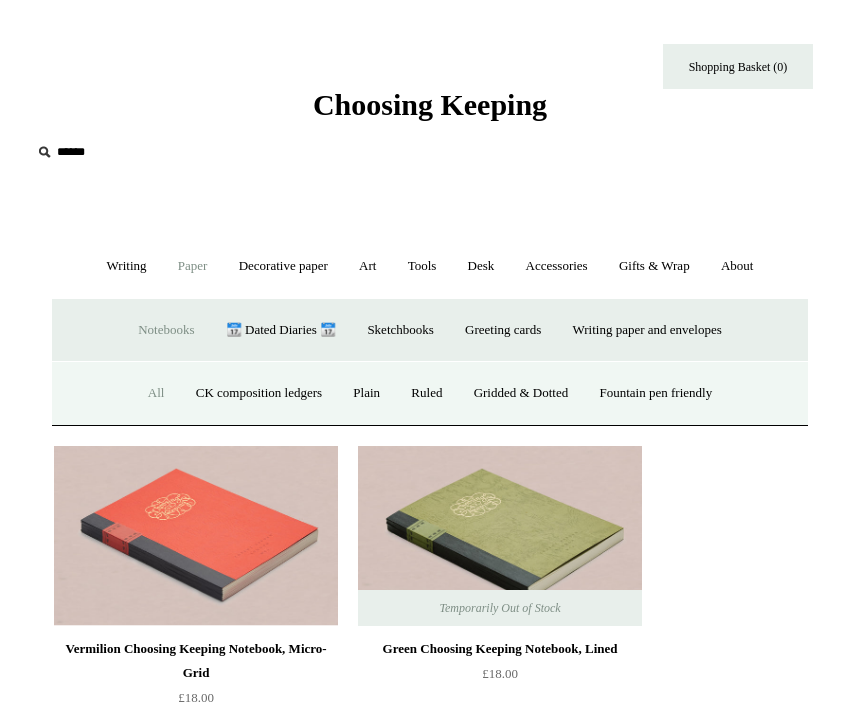 click on "Ruled" at bounding box center (426, 393) 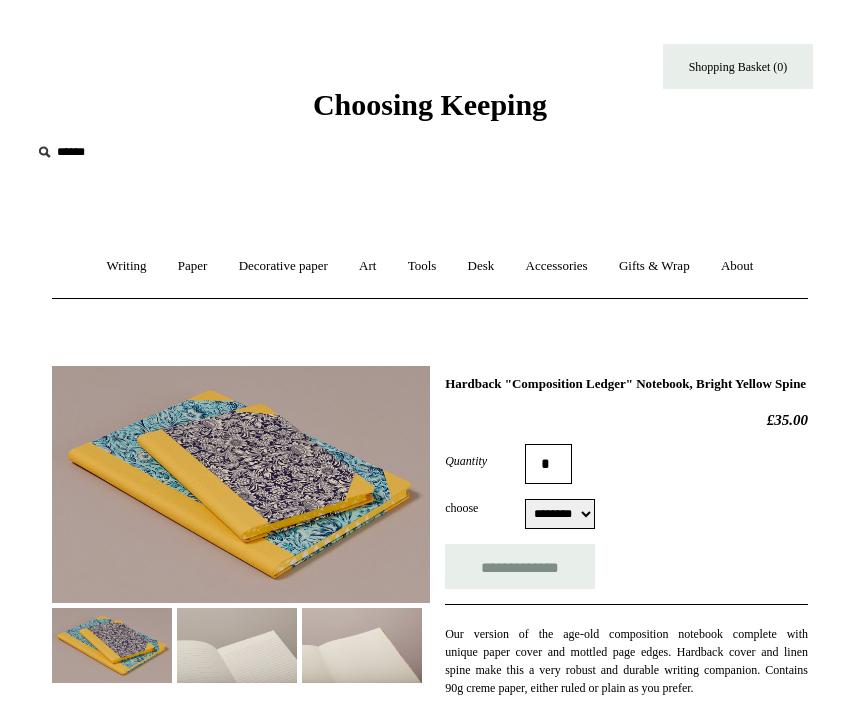select on "********" 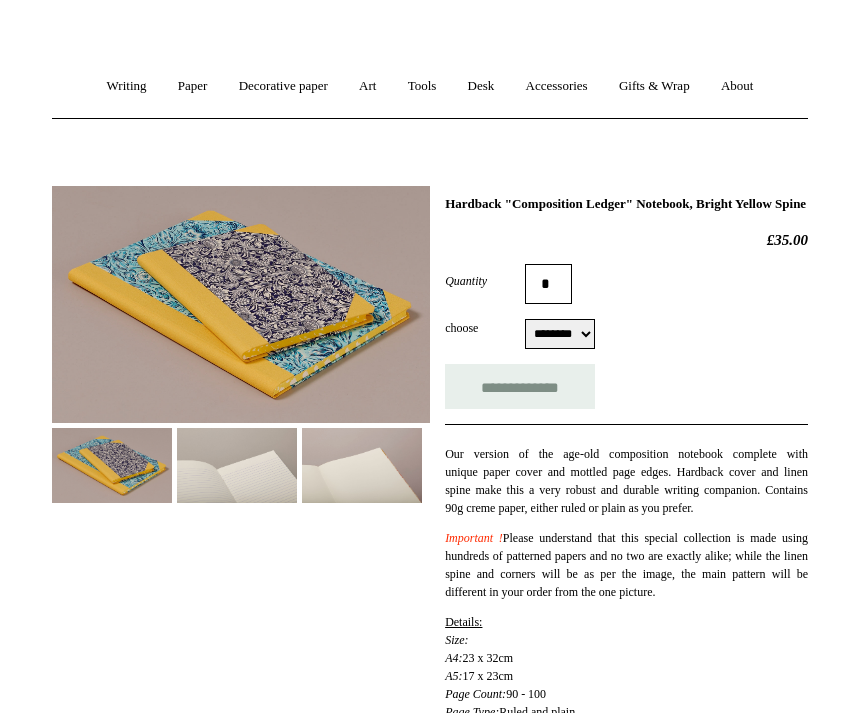 scroll, scrollTop: 193, scrollLeft: 0, axis: vertical 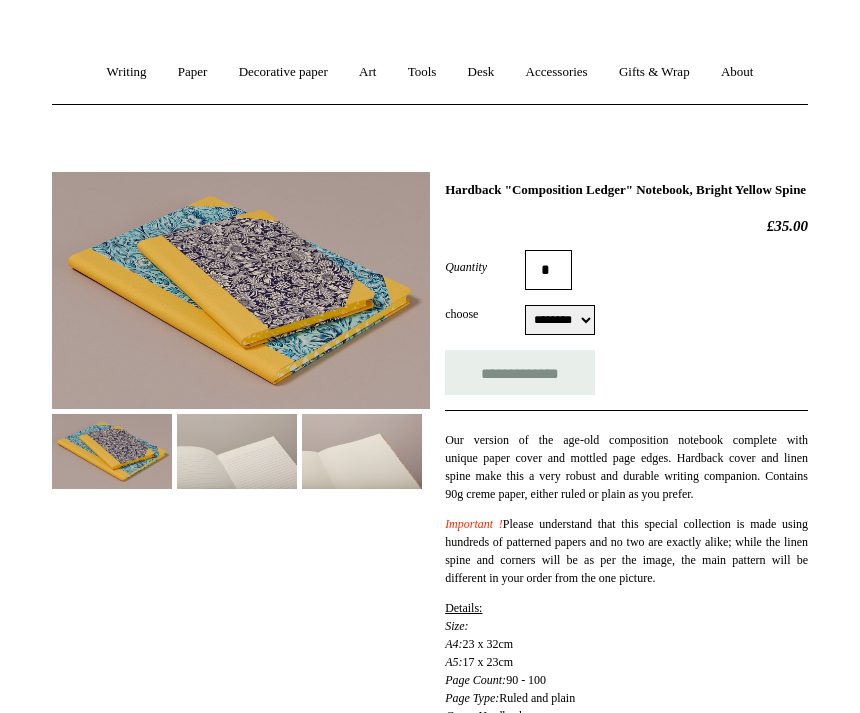 click at bounding box center (362, 452) 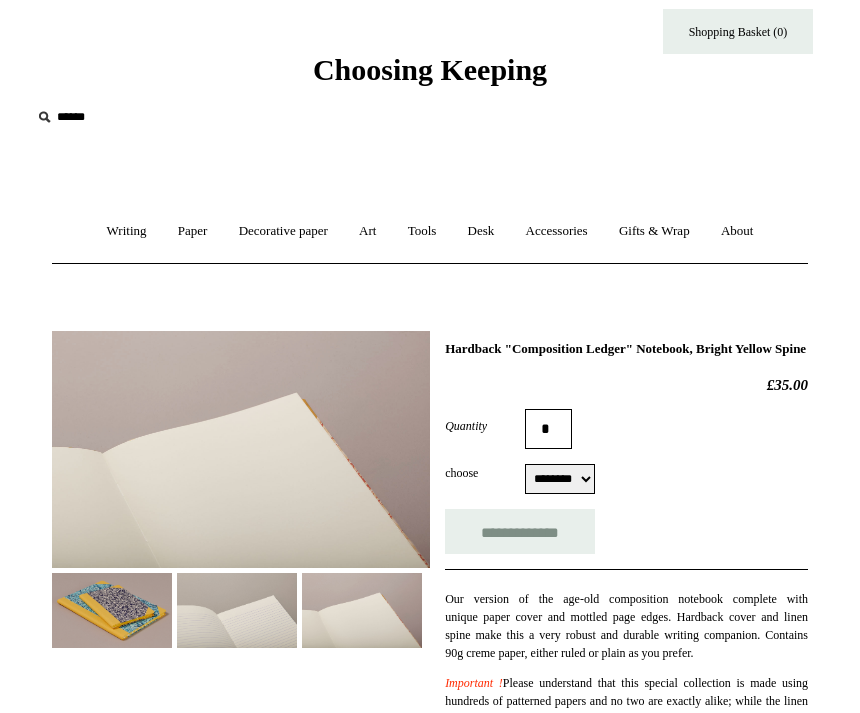 scroll, scrollTop: 0, scrollLeft: 0, axis: both 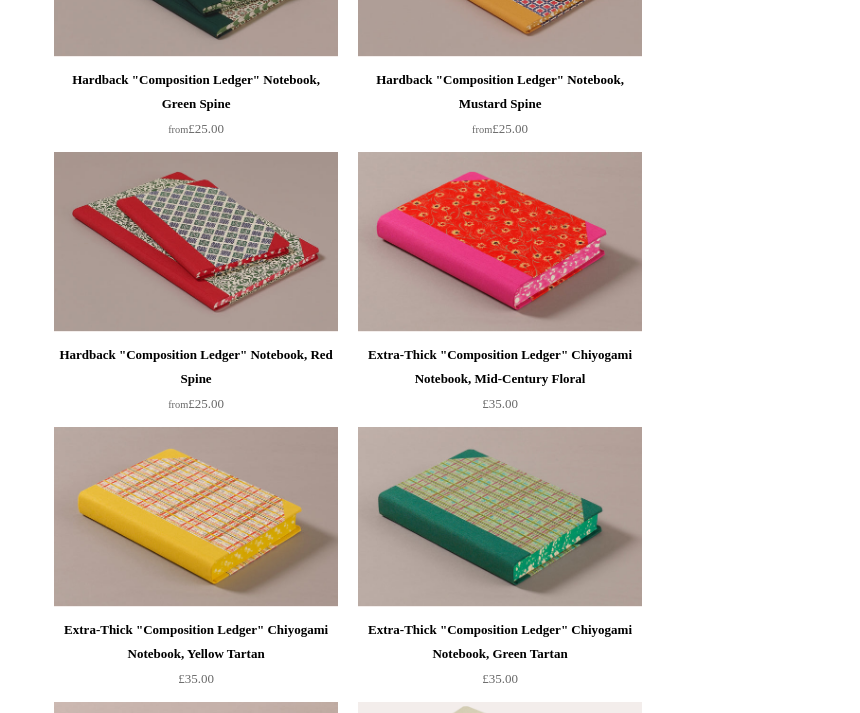 click at bounding box center (500, 242) 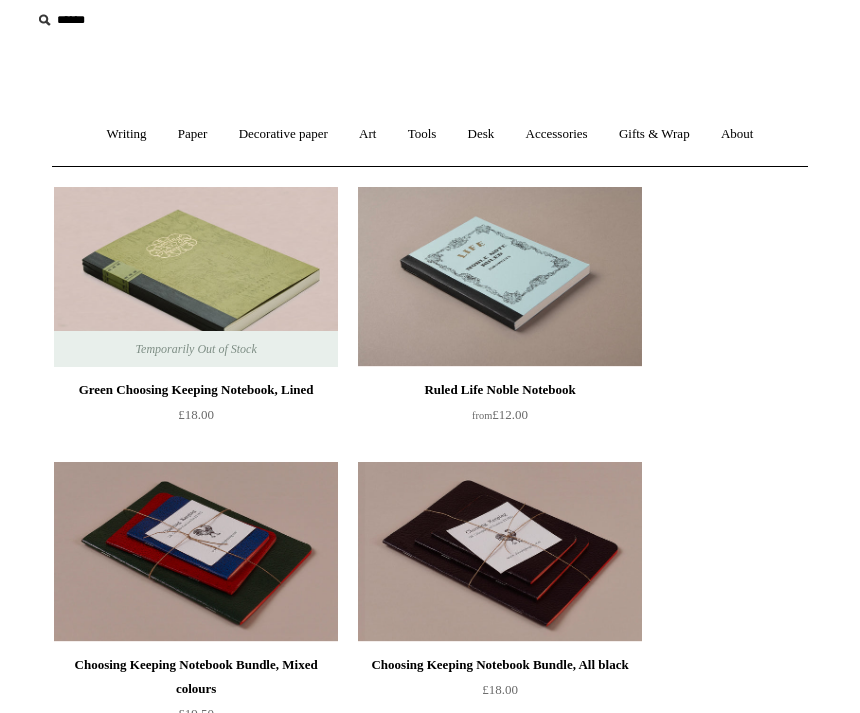 scroll, scrollTop: 0, scrollLeft: 0, axis: both 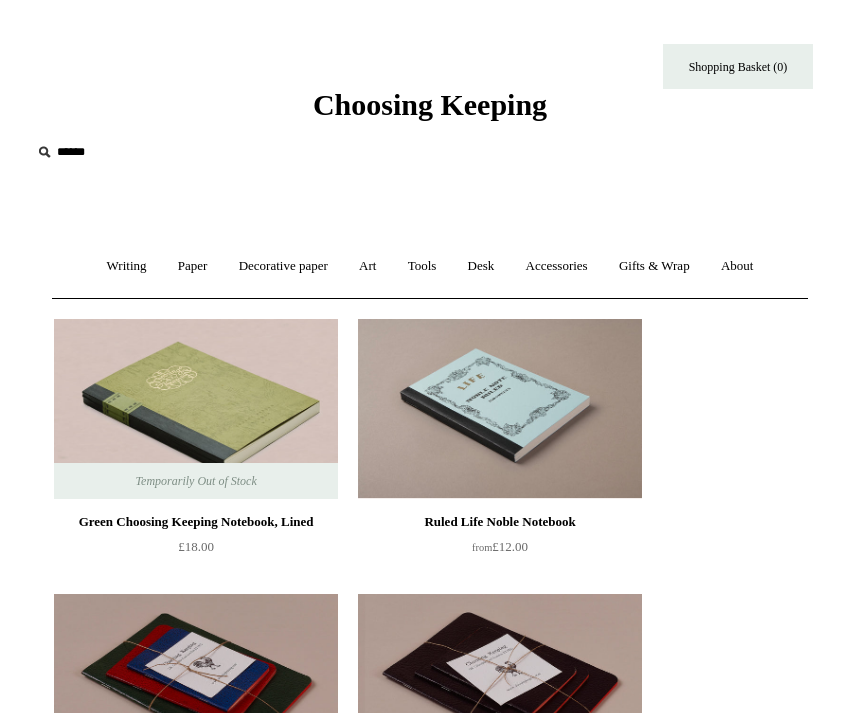 click on "Writing +" at bounding box center (127, 266) 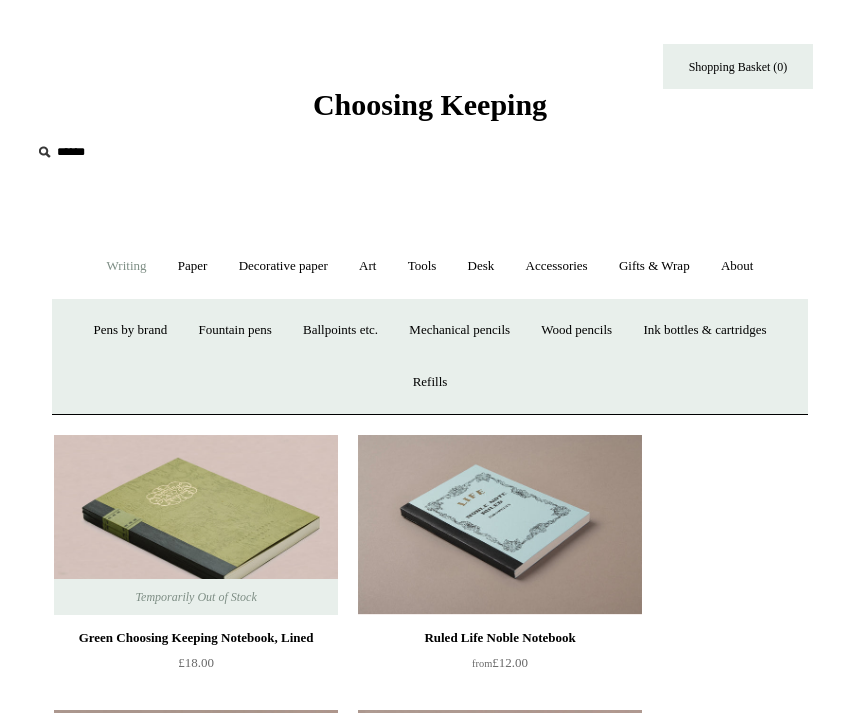 click on "Fountain pens +" at bounding box center [234, 330] 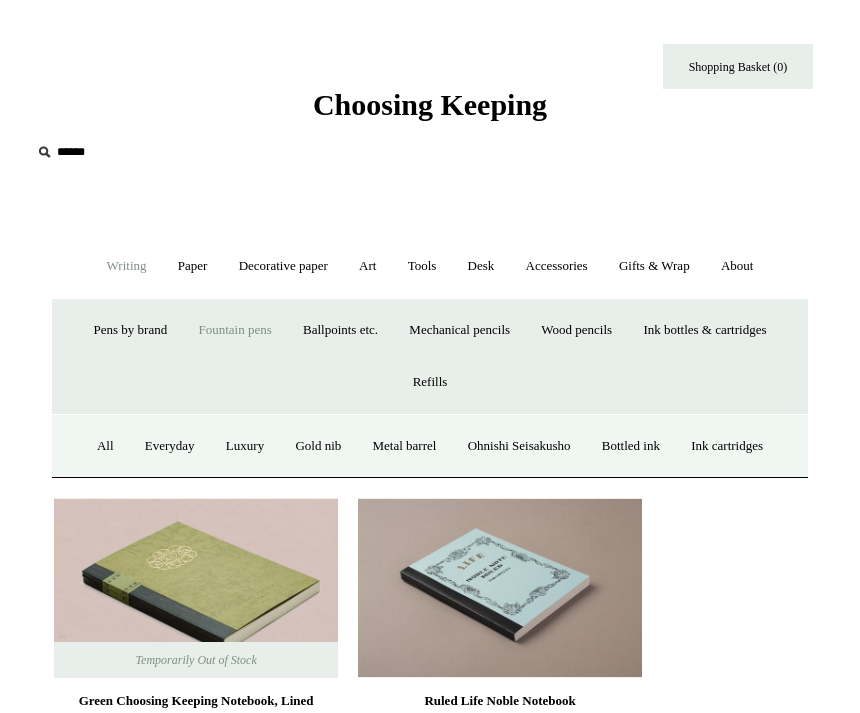 click on "Ohnishi Seisakusho" at bounding box center [519, 446] 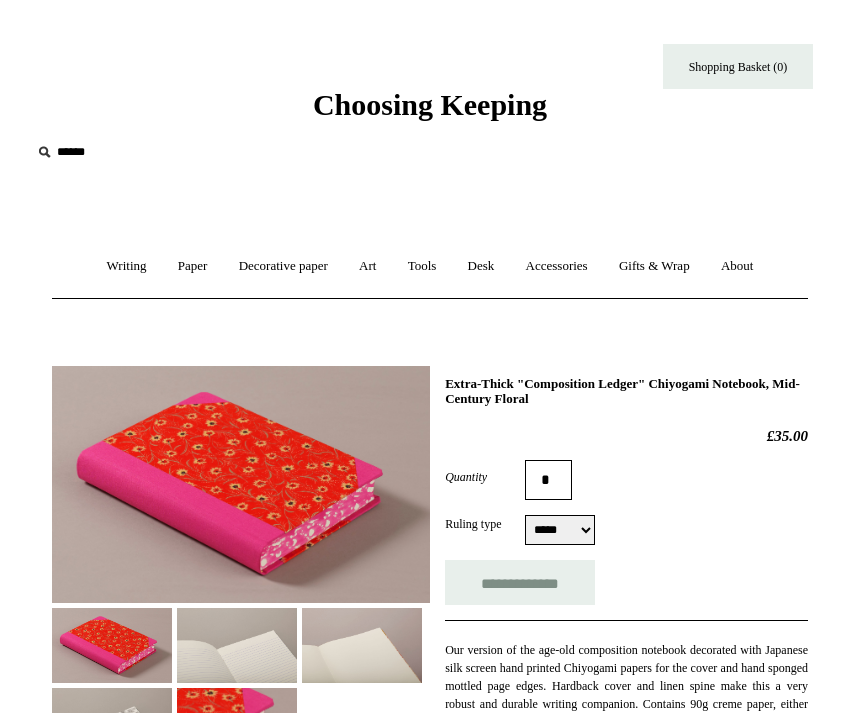 scroll, scrollTop: 0, scrollLeft: 0, axis: both 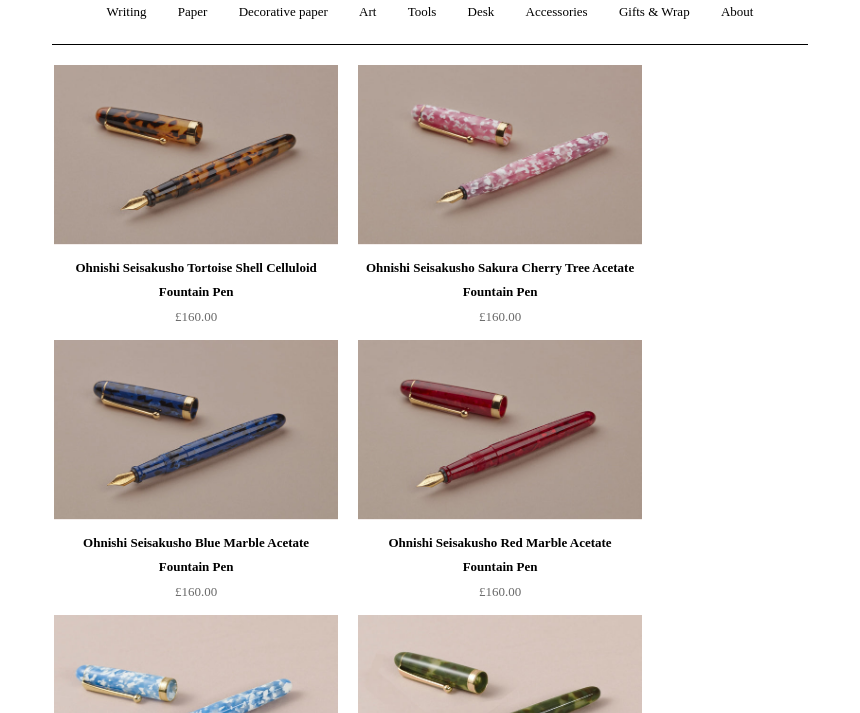 click at bounding box center [196, 155] 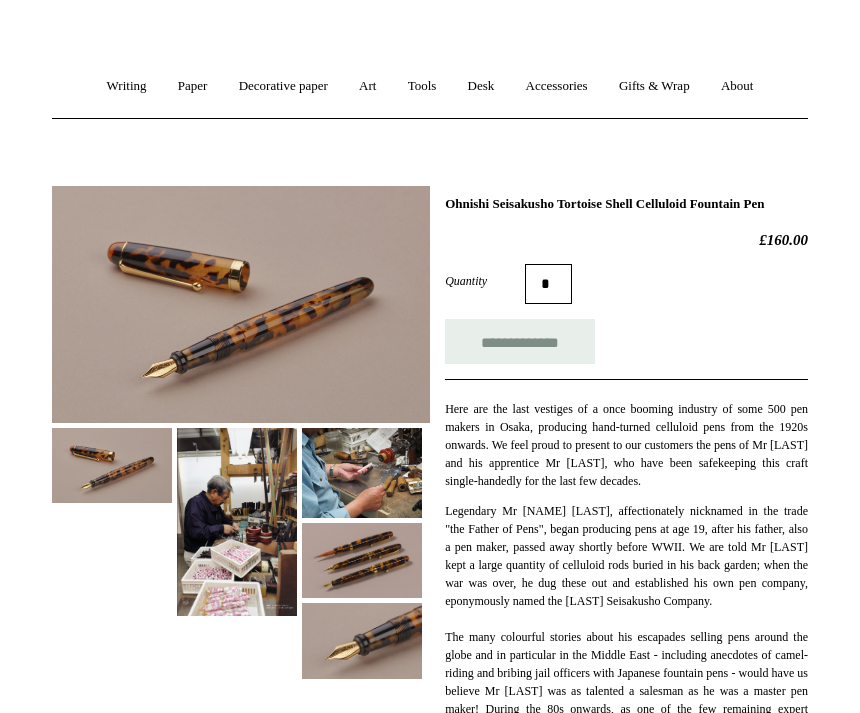 scroll, scrollTop: 195, scrollLeft: 0, axis: vertical 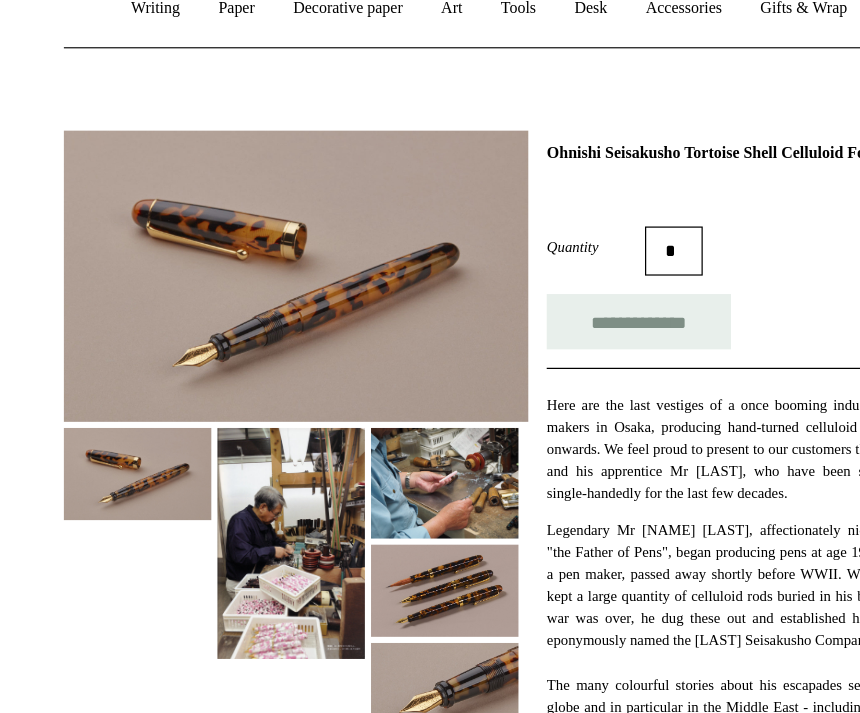 click at bounding box center (237, 507) 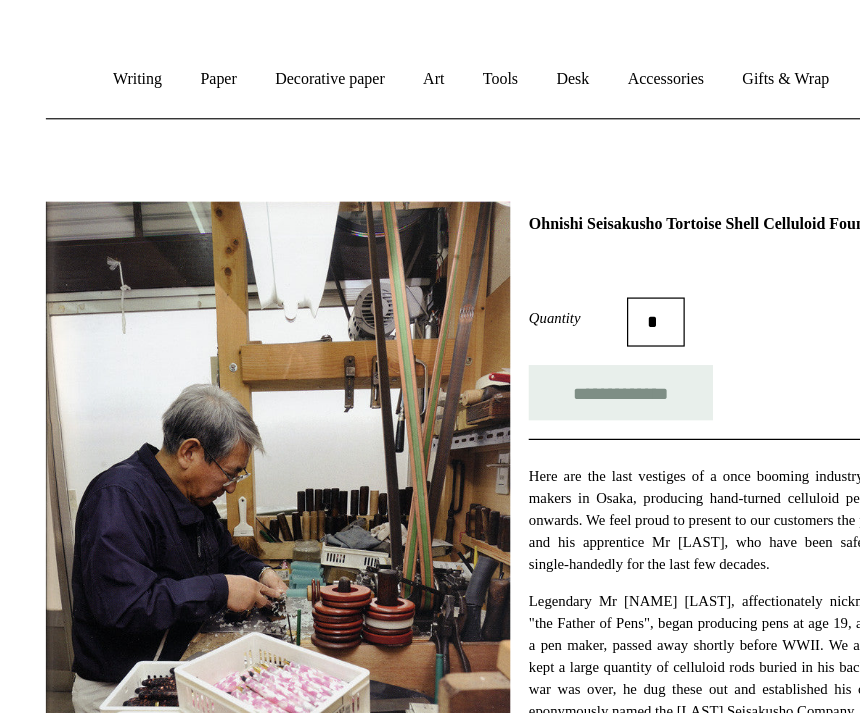 click on "Tools +" at bounding box center [422, 71] 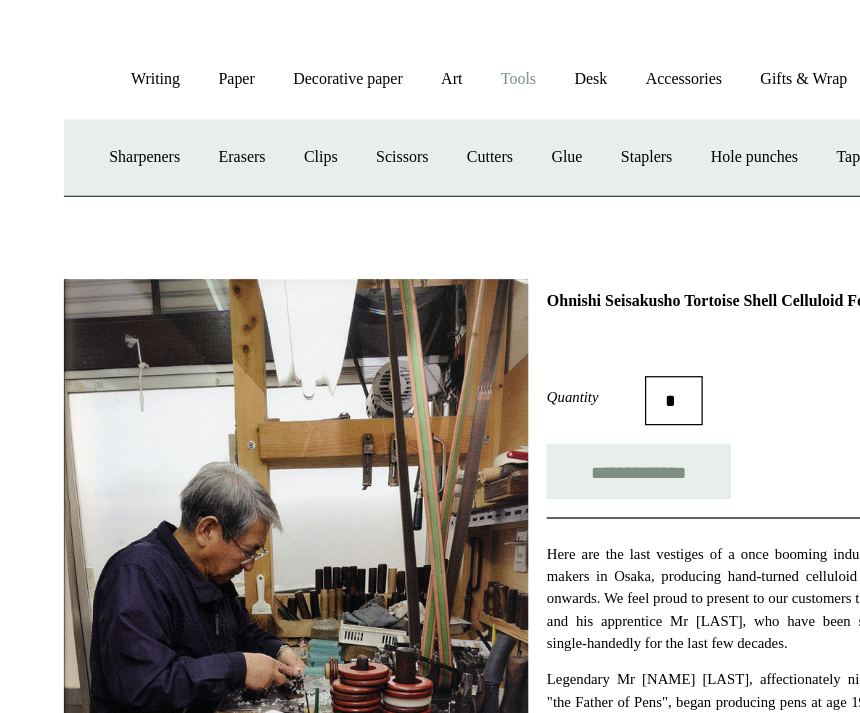 click on "Paper +" at bounding box center (193, 71) 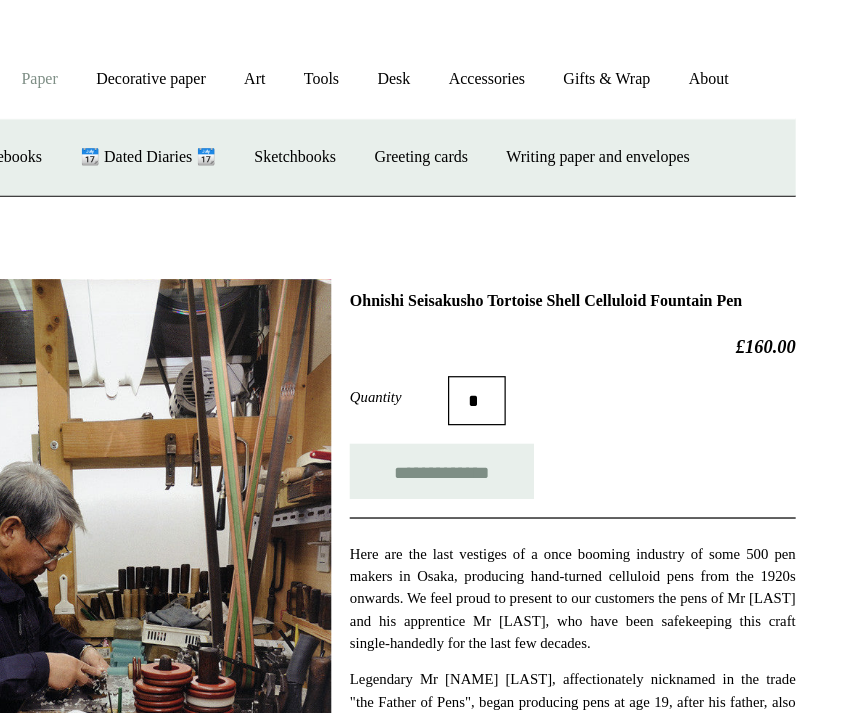 click on "Accessories +" at bounding box center (557, 71) 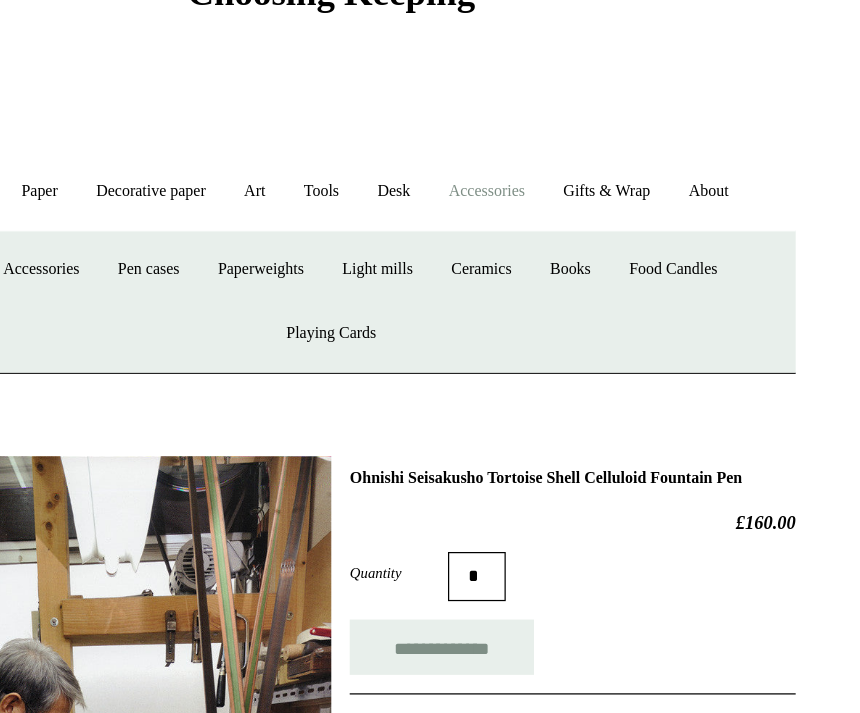 scroll, scrollTop: 0, scrollLeft: 0, axis: both 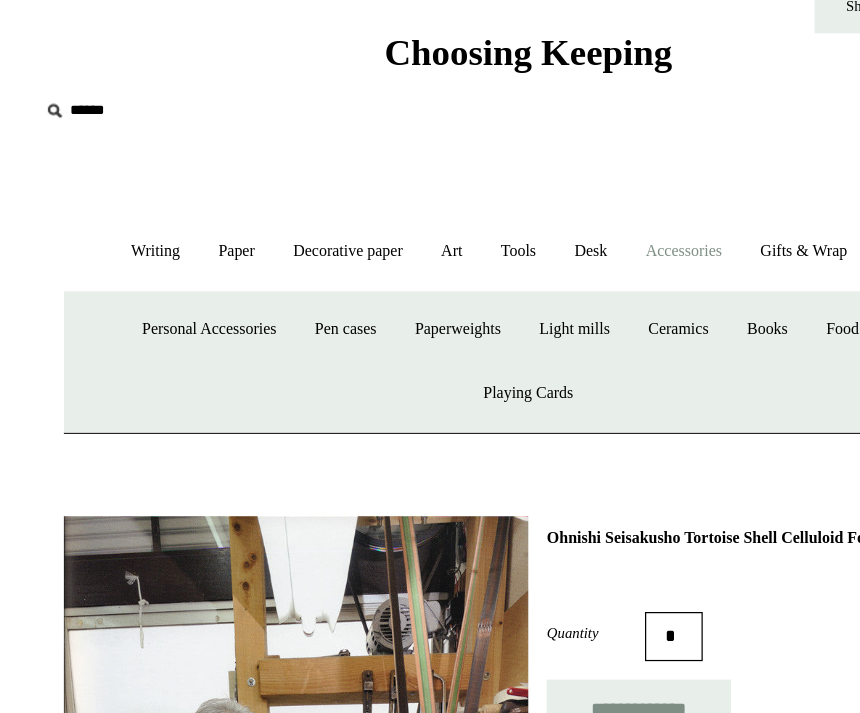 click at bounding box center (44, 152) 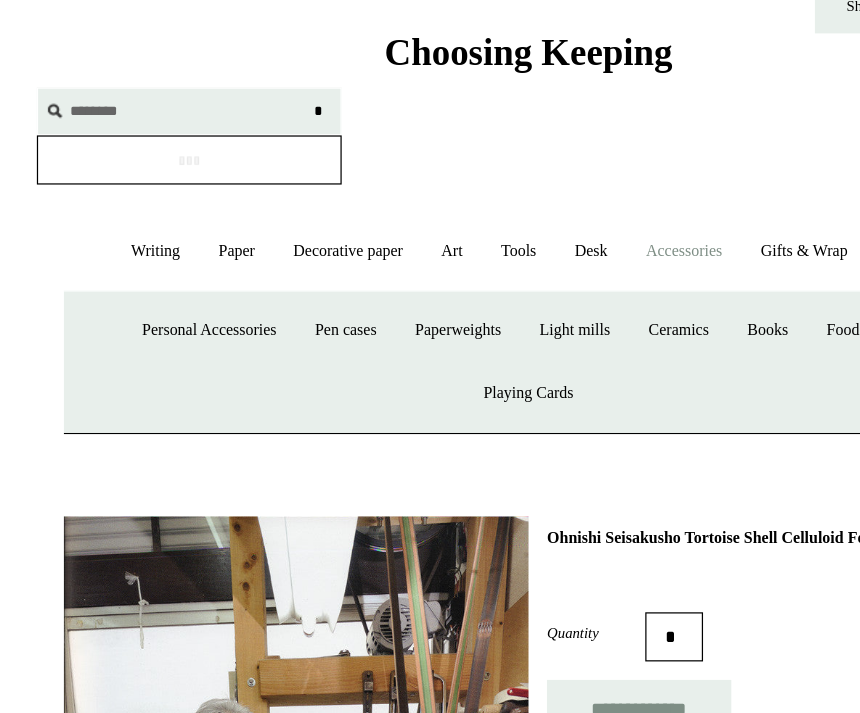 type on "********" 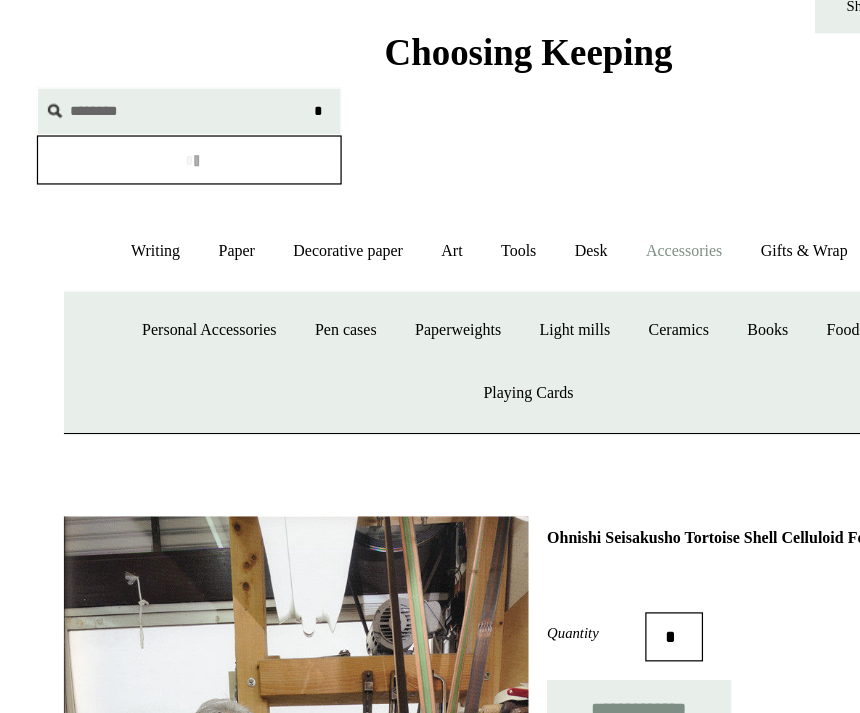 click on "*" at bounding box center [259, 151] 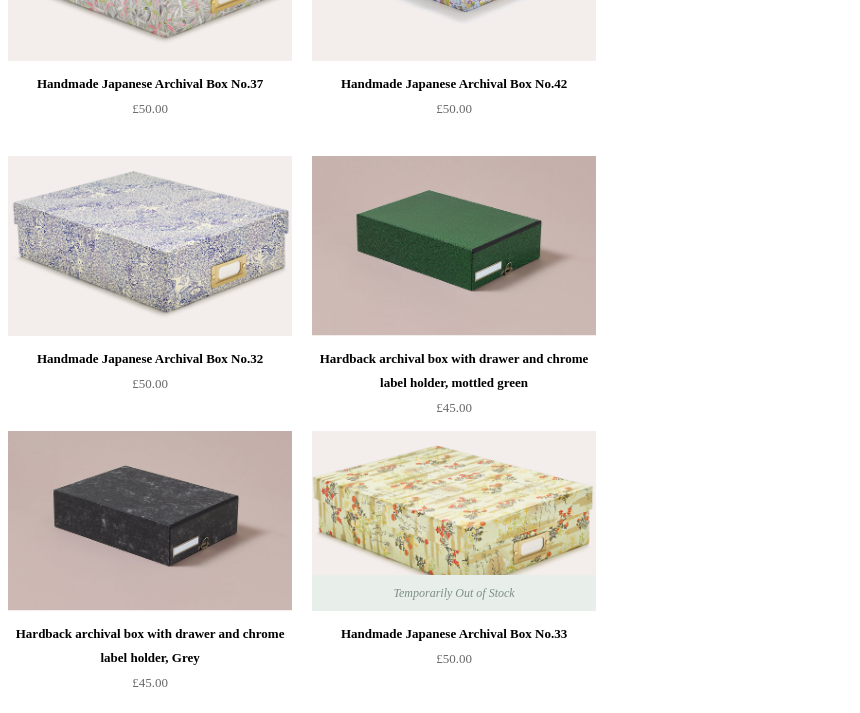 scroll, scrollTop: 1678, scrollLeft: 0, axis: vertical 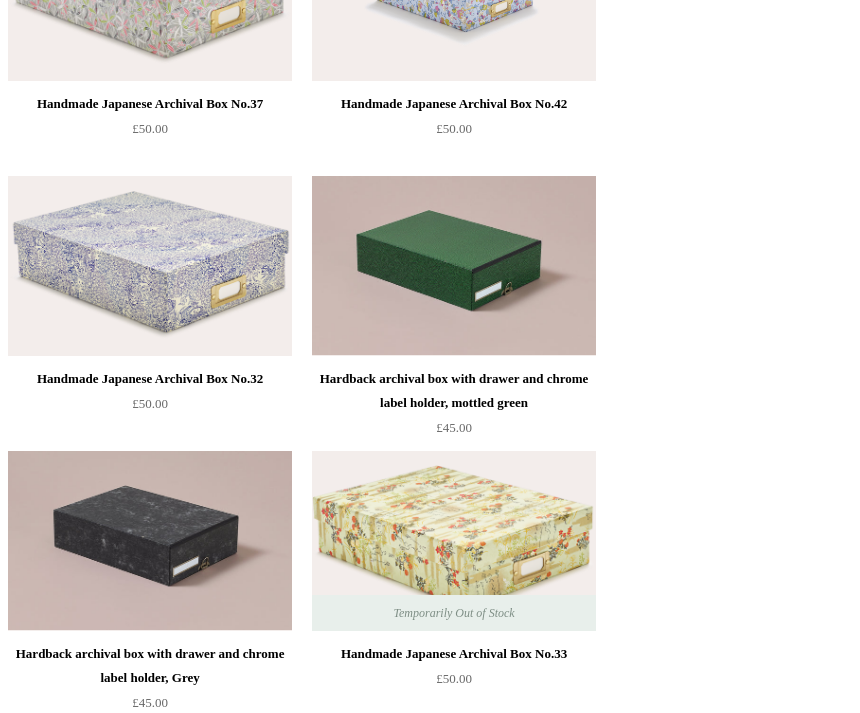 click at bounding box center (150, 267) 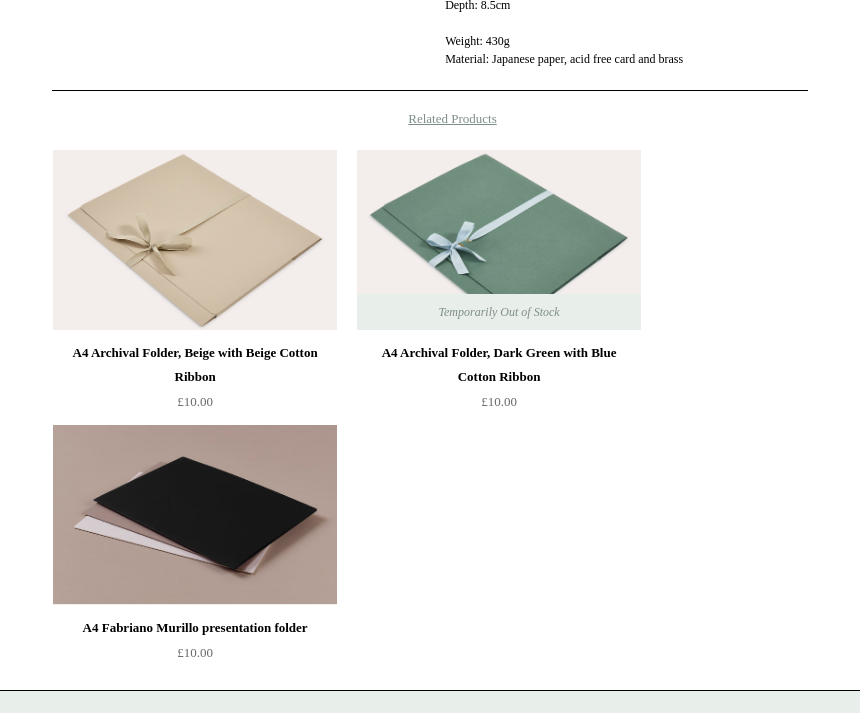 scroll, scrollTop: 1006, scrollLeft: 0, axis: vertical 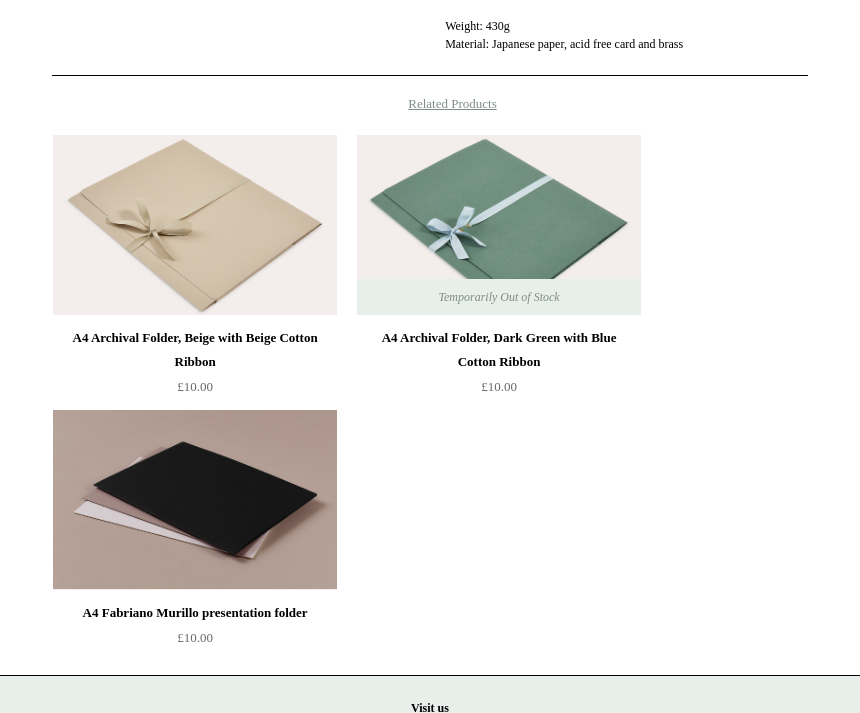 click at bounding box center (195, 501) 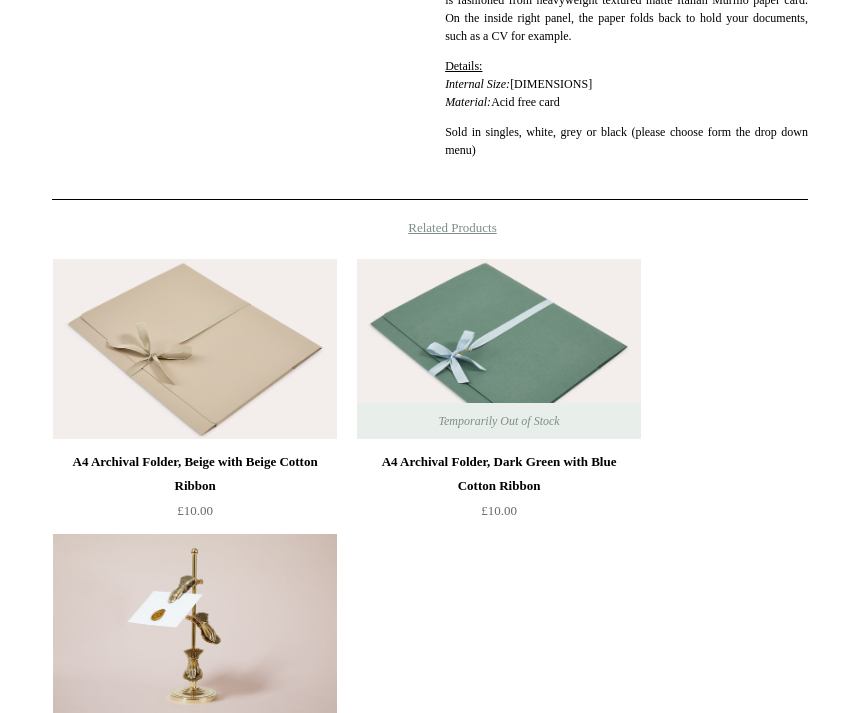 scroll, scrollTop: 688, scrollLeft: 0, axis: vertical 